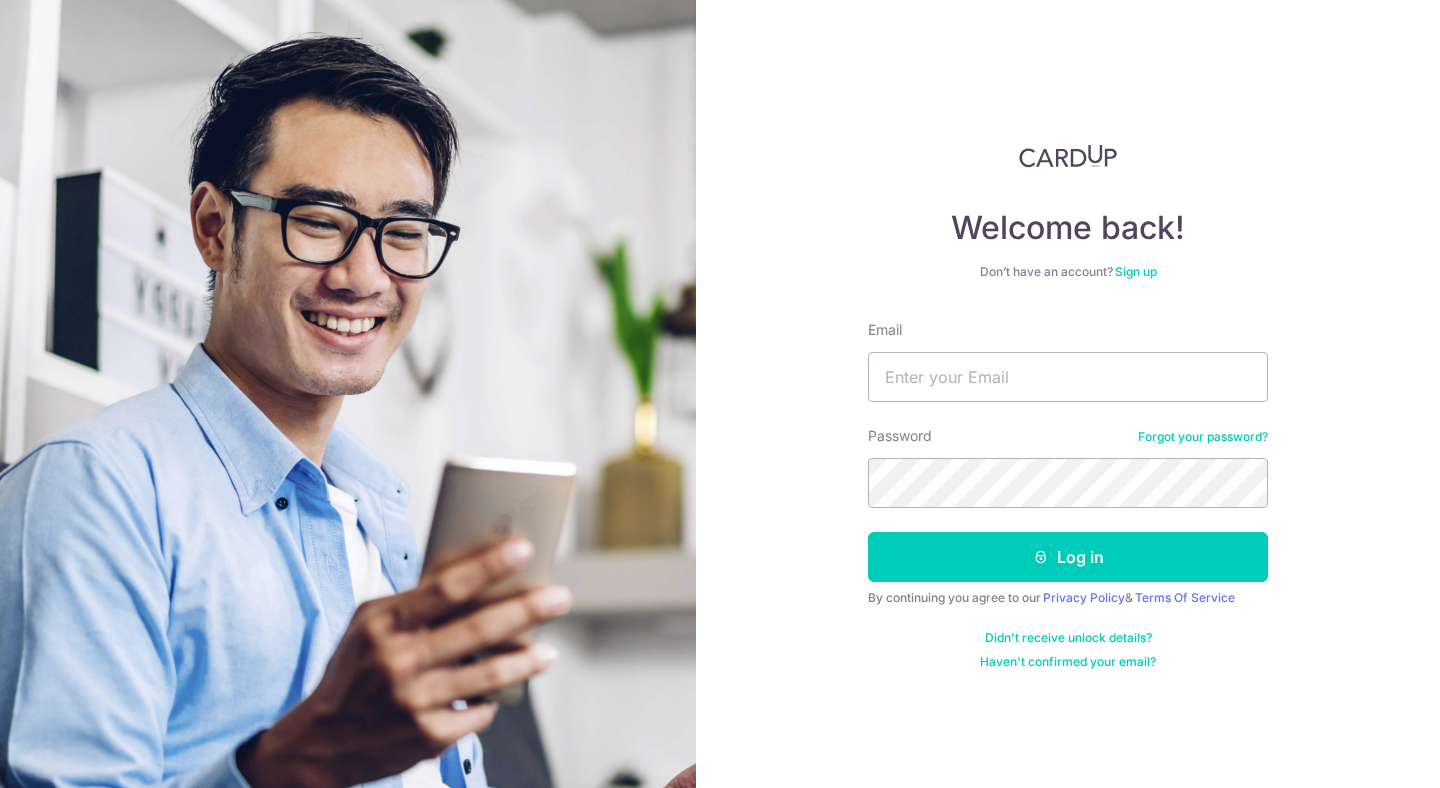 scroll, scrollTop: 0, scrollLeft: 0, axis: both 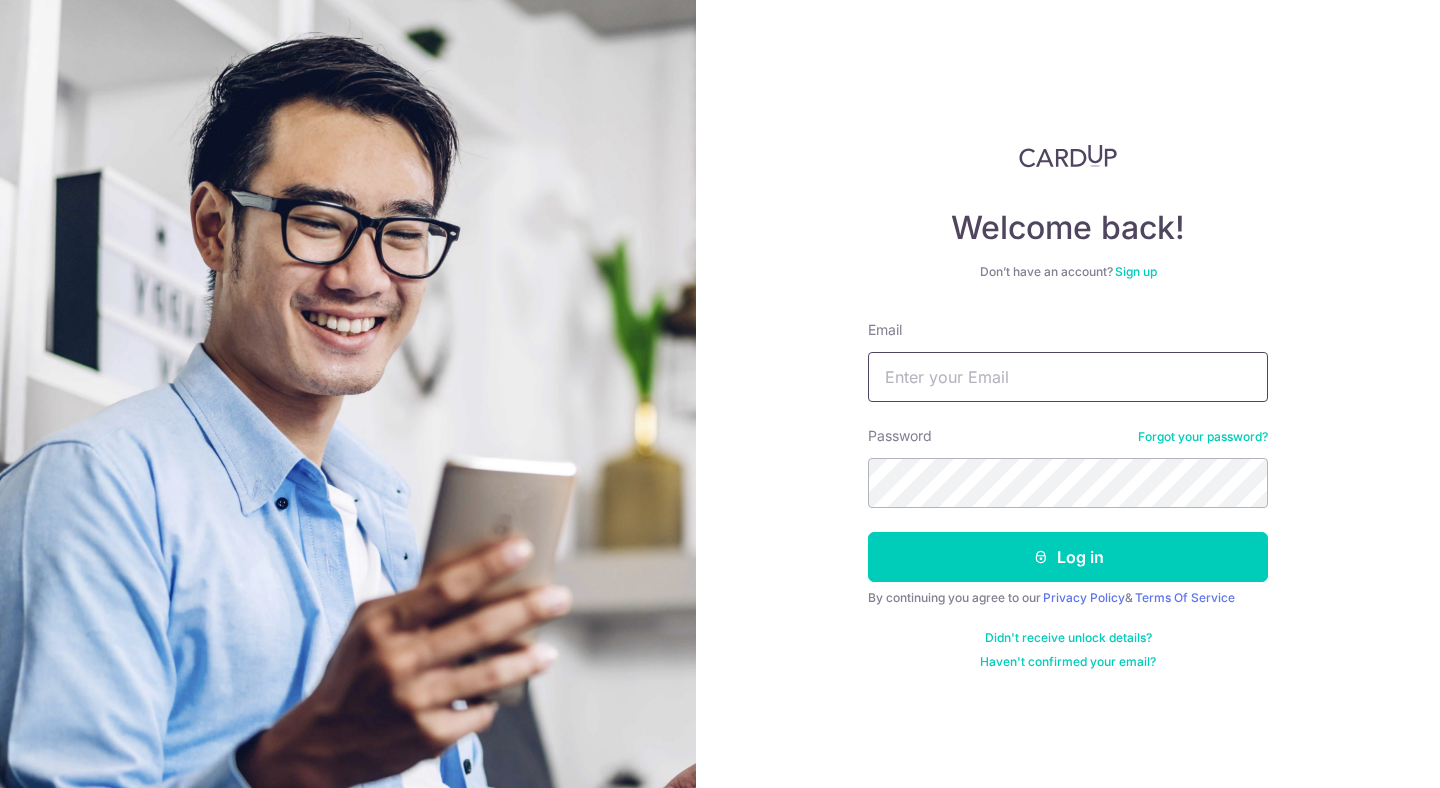 click on "Email" at bounding box center [1068, 377] 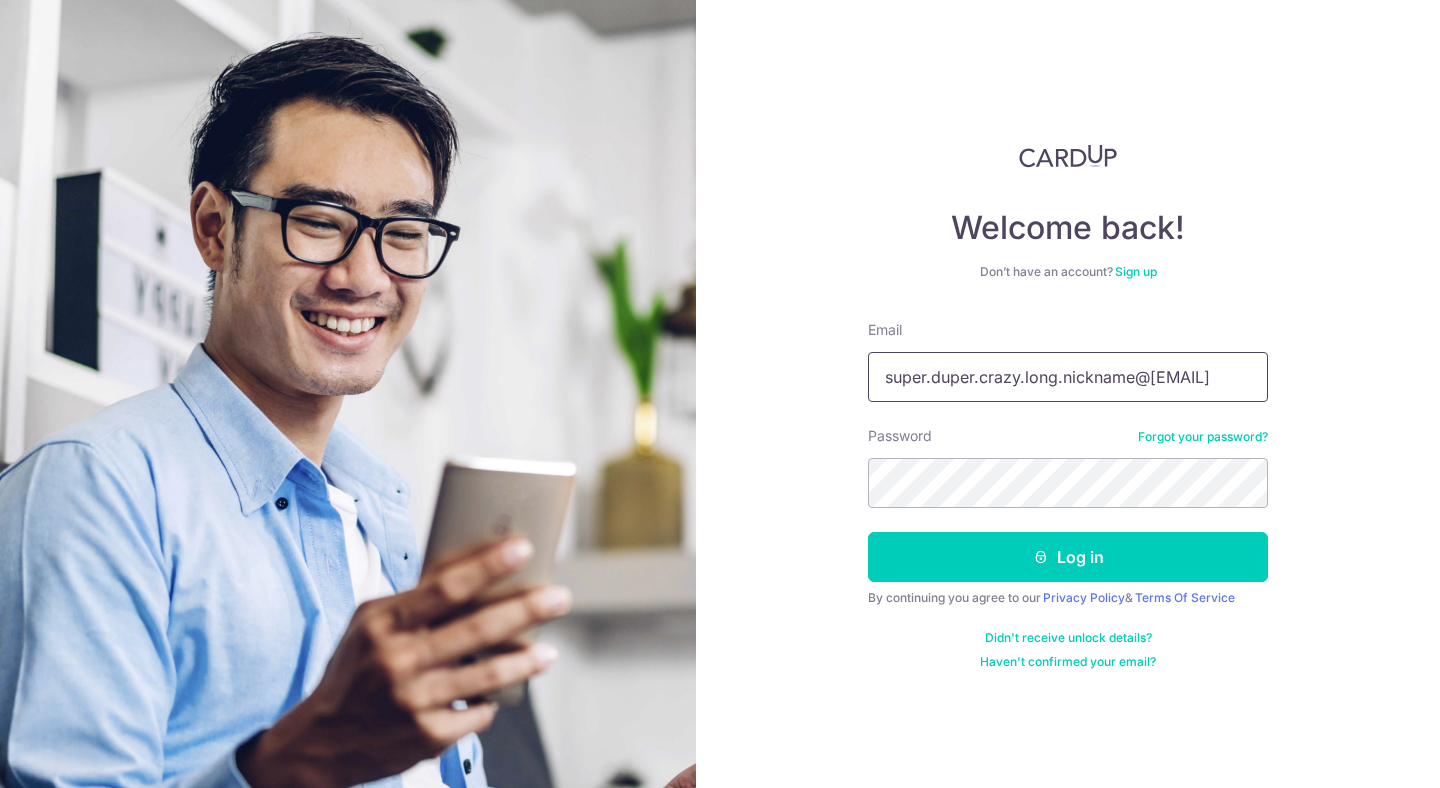 type on "super.duper.crazy.long.nickname@[EMAIL]" 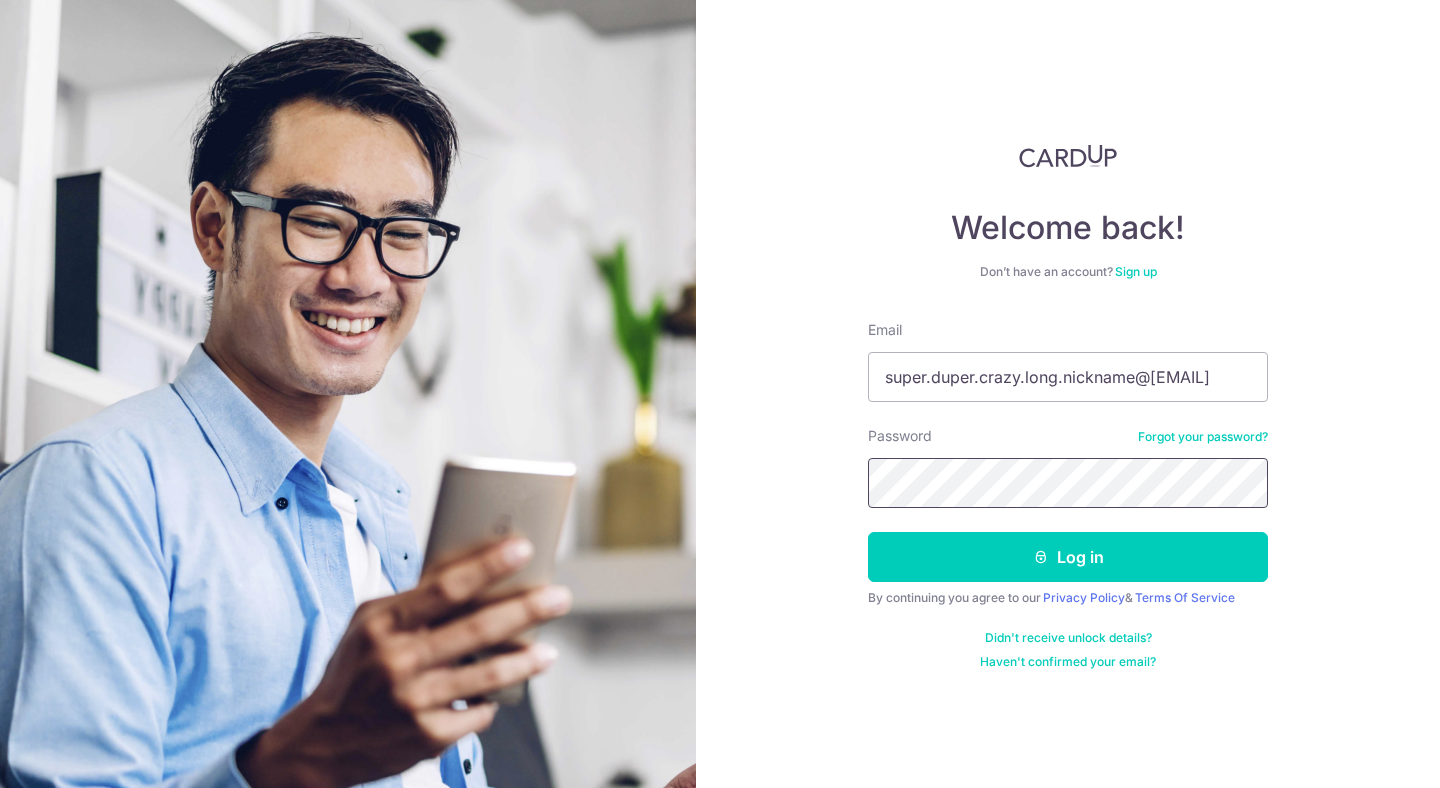 click on "Log in" at bounding box center [1068, 557] 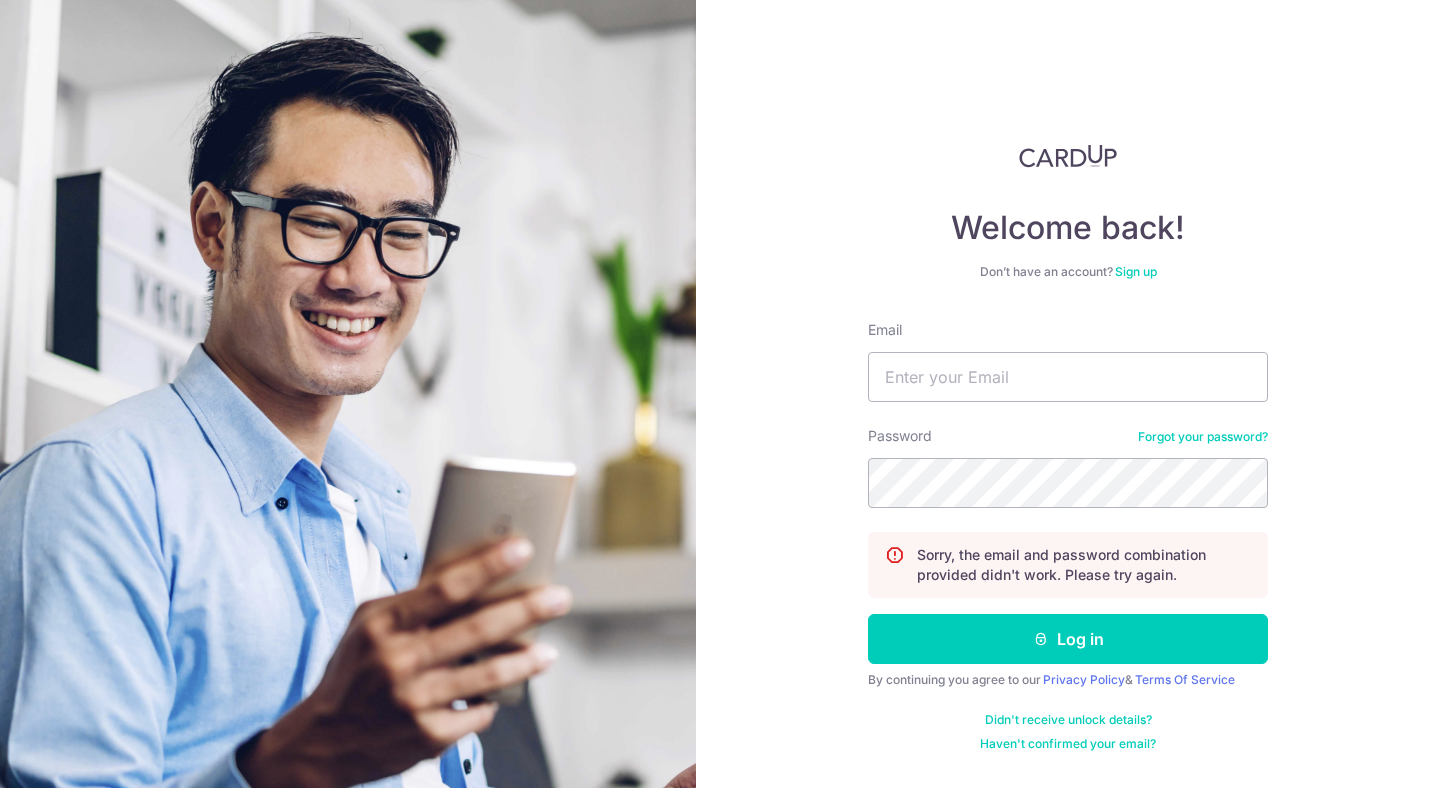 scroll, scrollTop: 0, scrollLeft: 0, axis: both 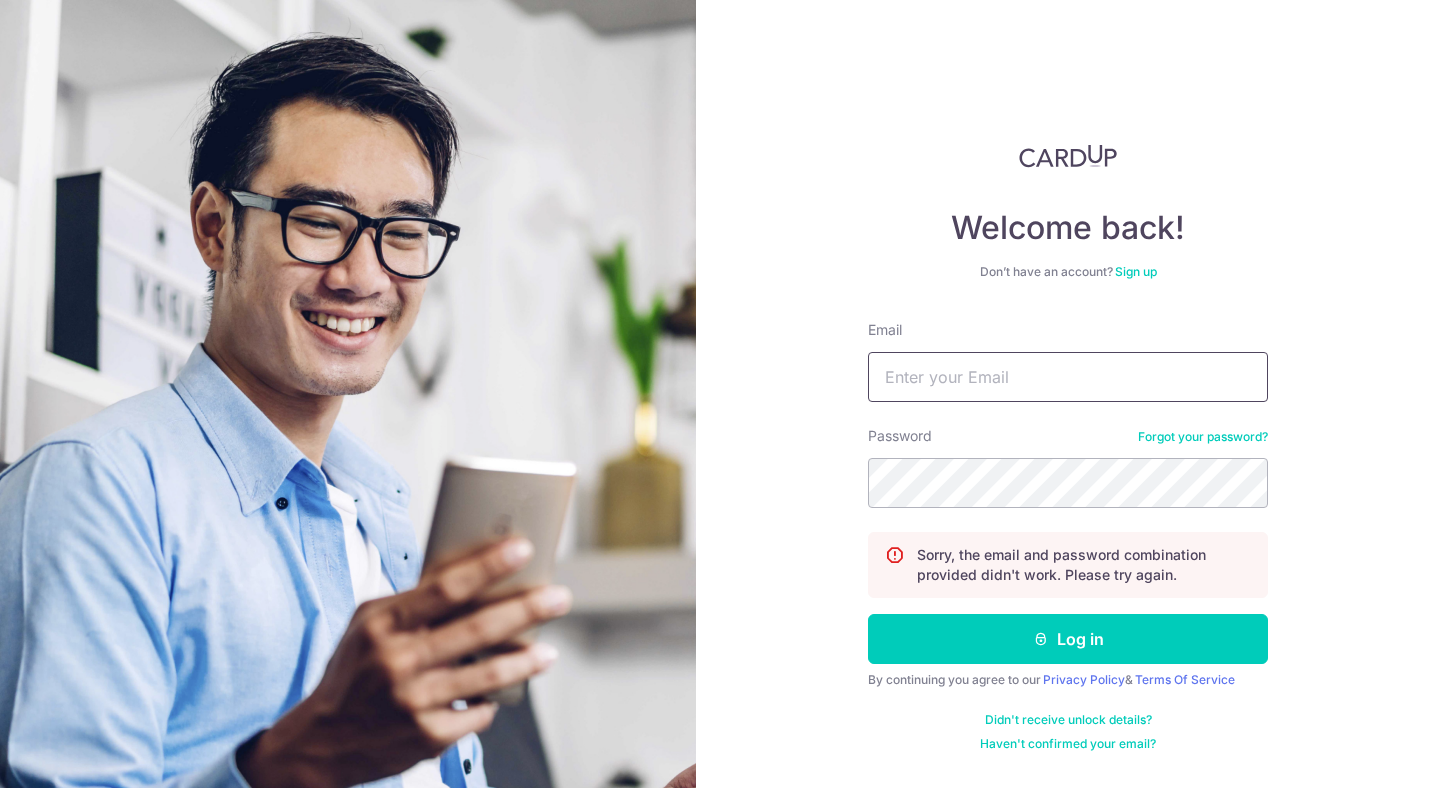 click on "Email" at bounding box center [1068, 377] 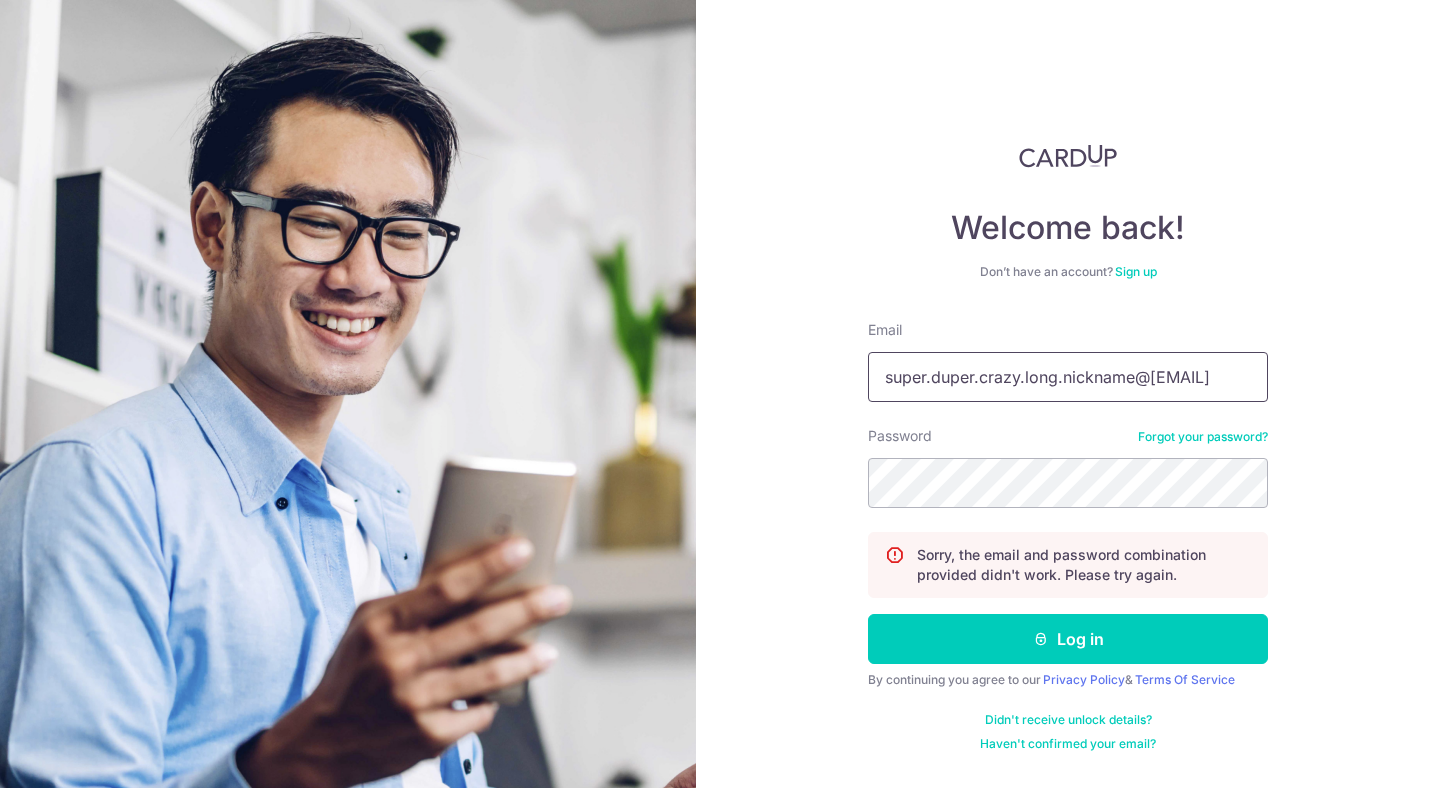 type on "super.duper.crazy.long.nickname@[EMAIL]" 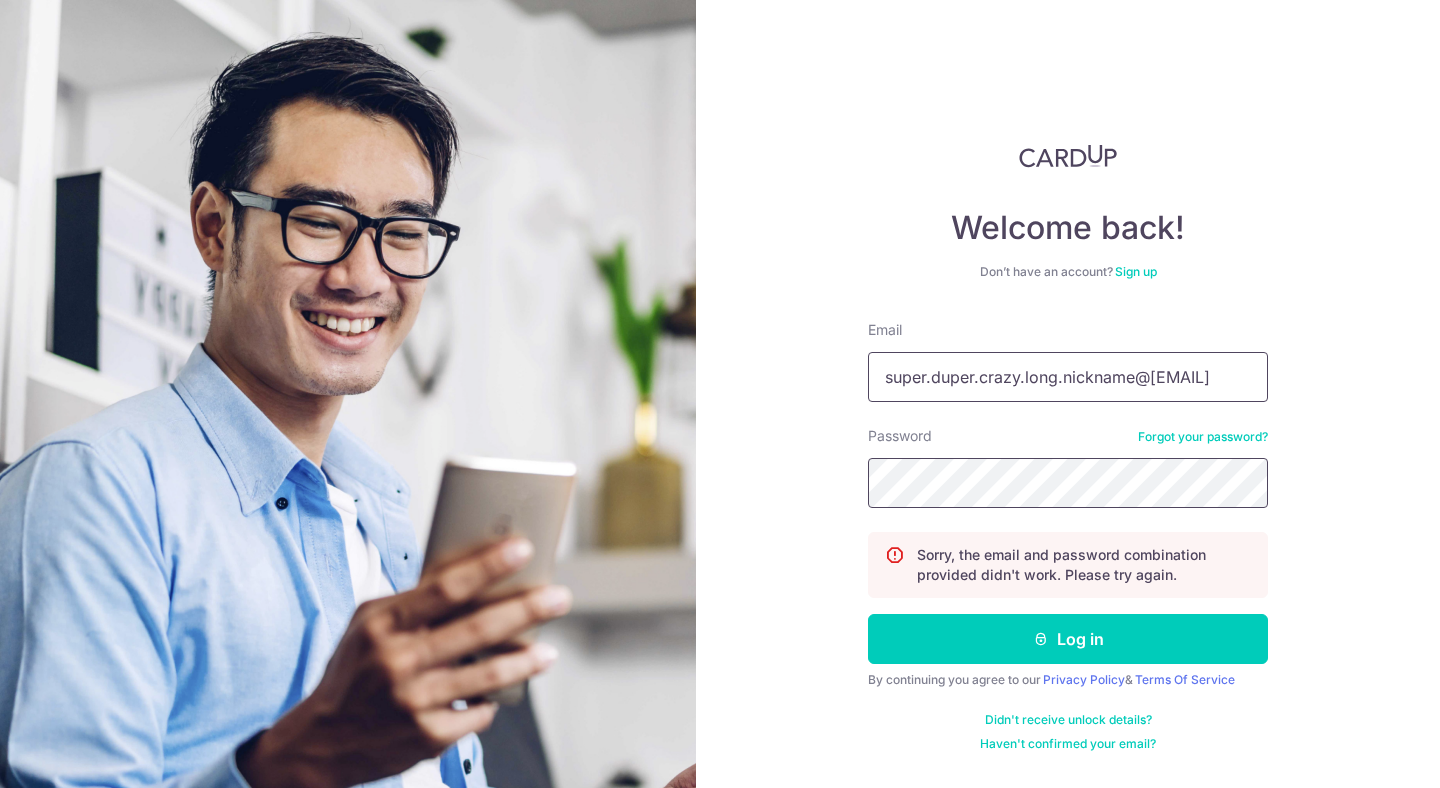 click on "Log in" at bounding box center [1068, 639] 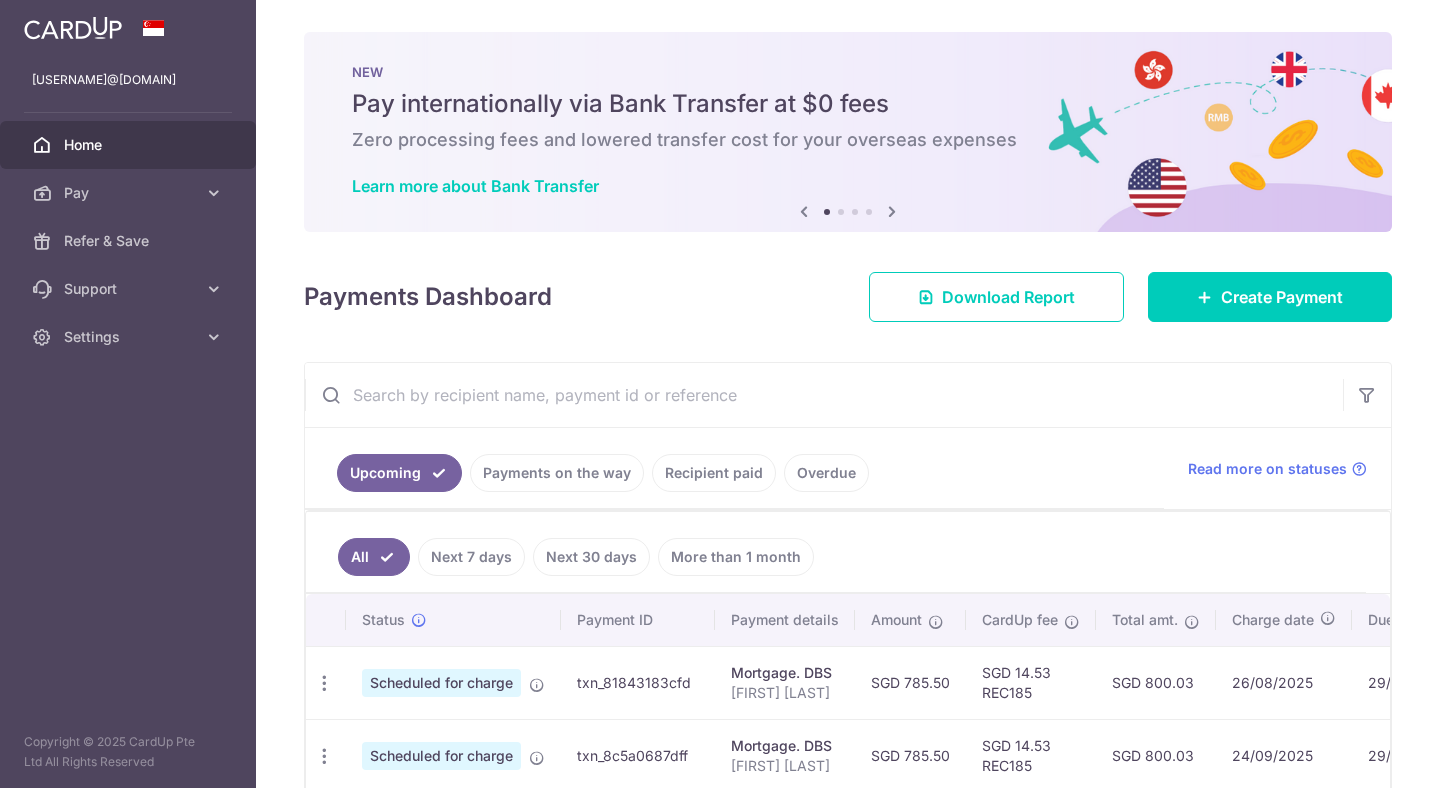 scroll, scrollTop: 0, scrollLeft: 0, axis: both 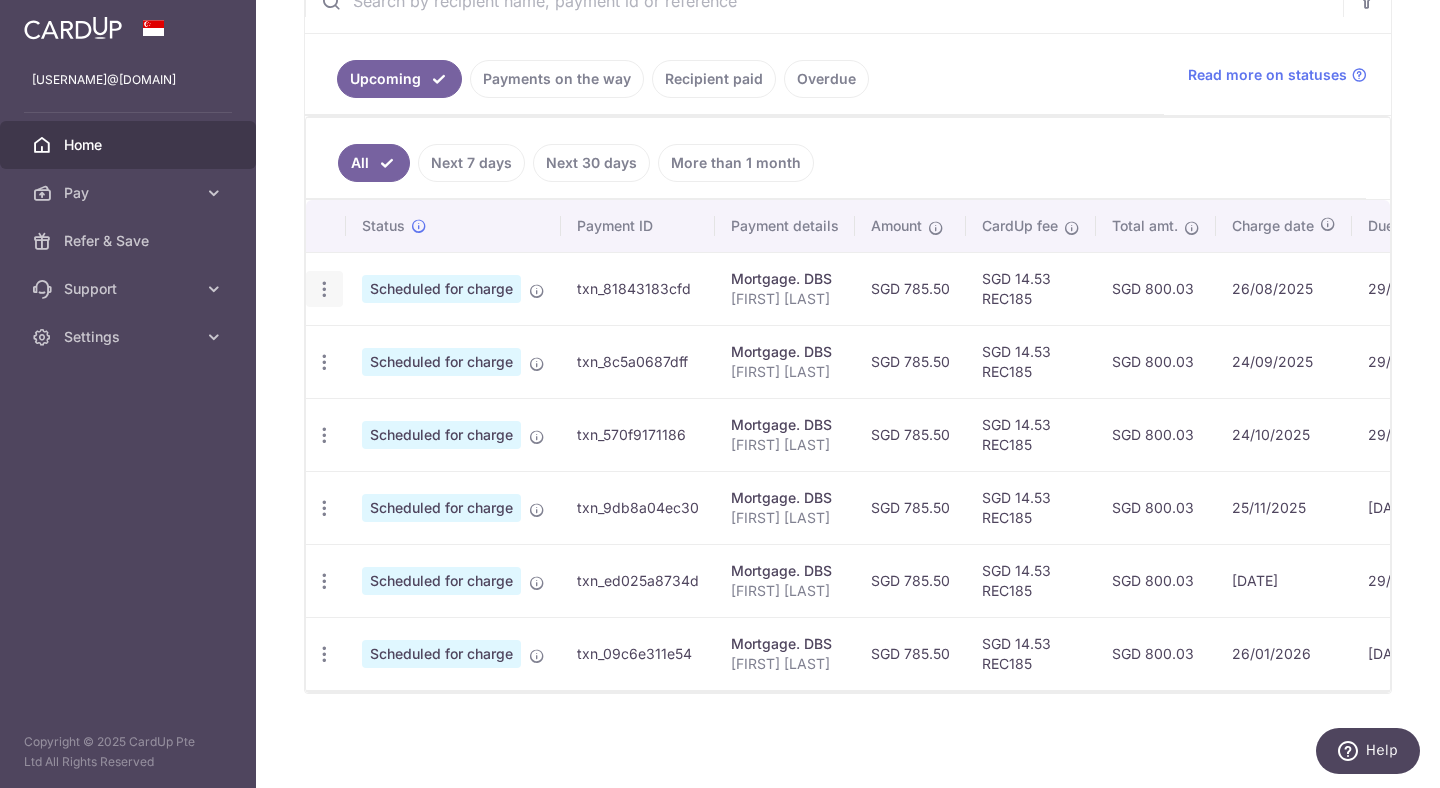 click at bounding box center (324, 289) 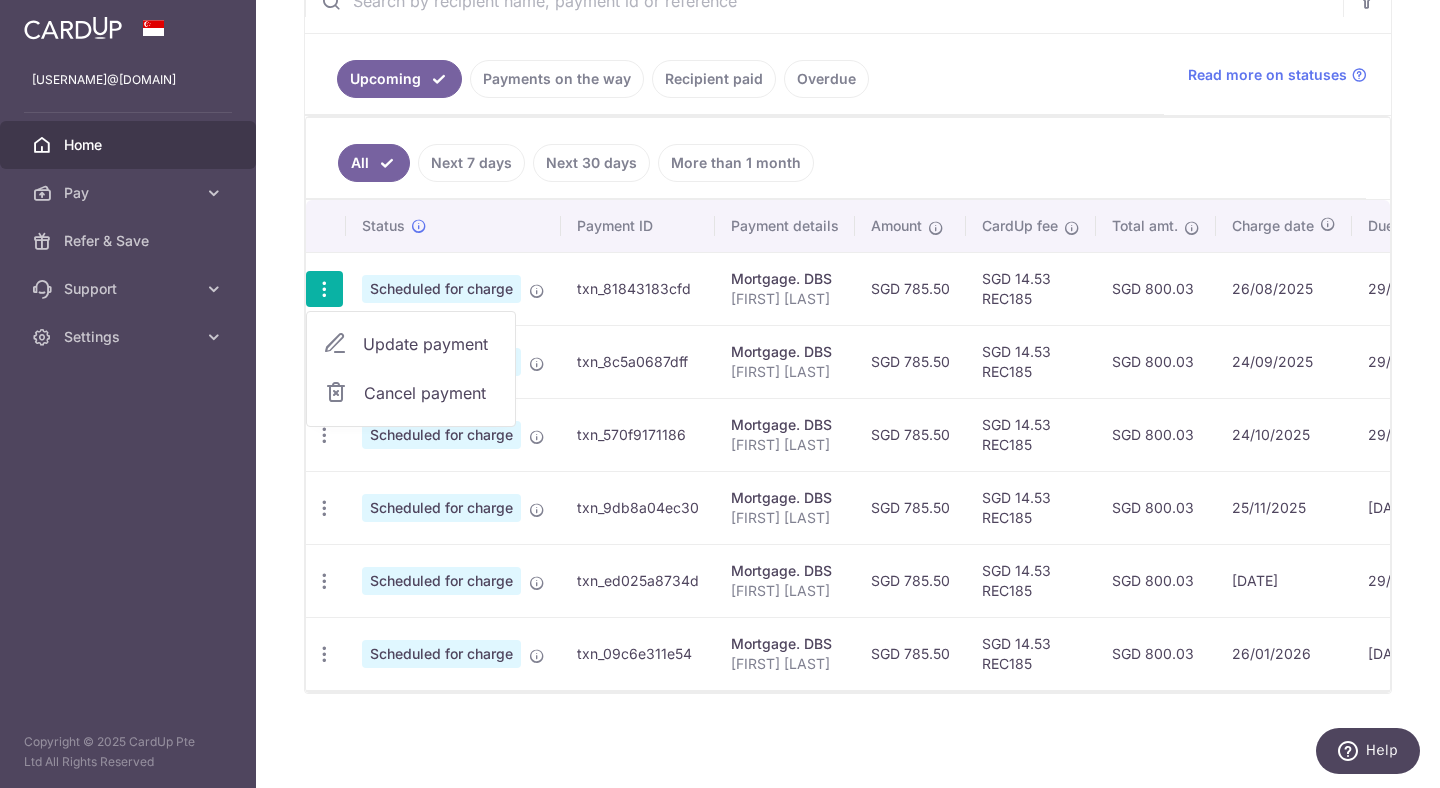 click on "Cancel payment" at bounding box center (431, 393) 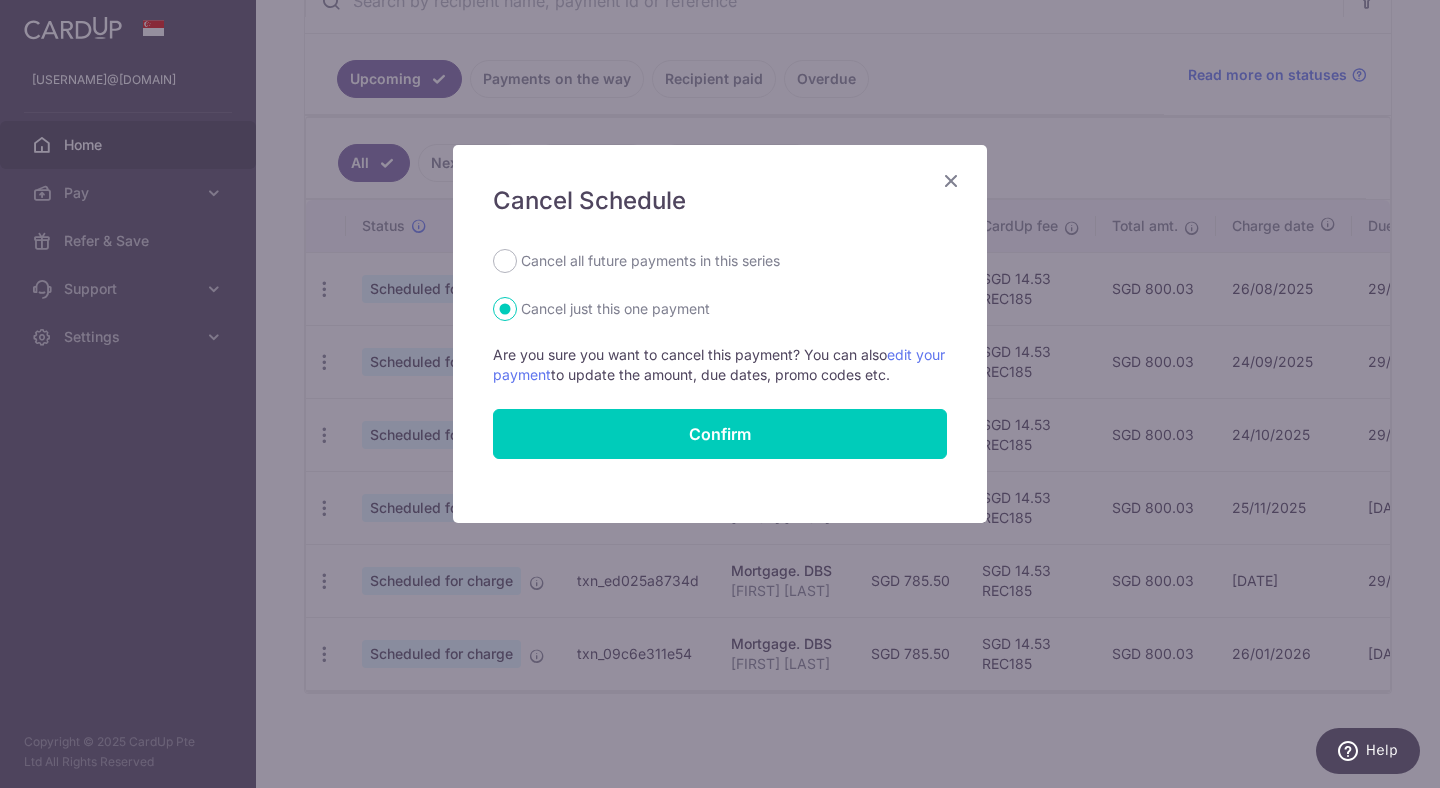 click on "Cancel all future payments in this series" at bounding box center [650, 261] 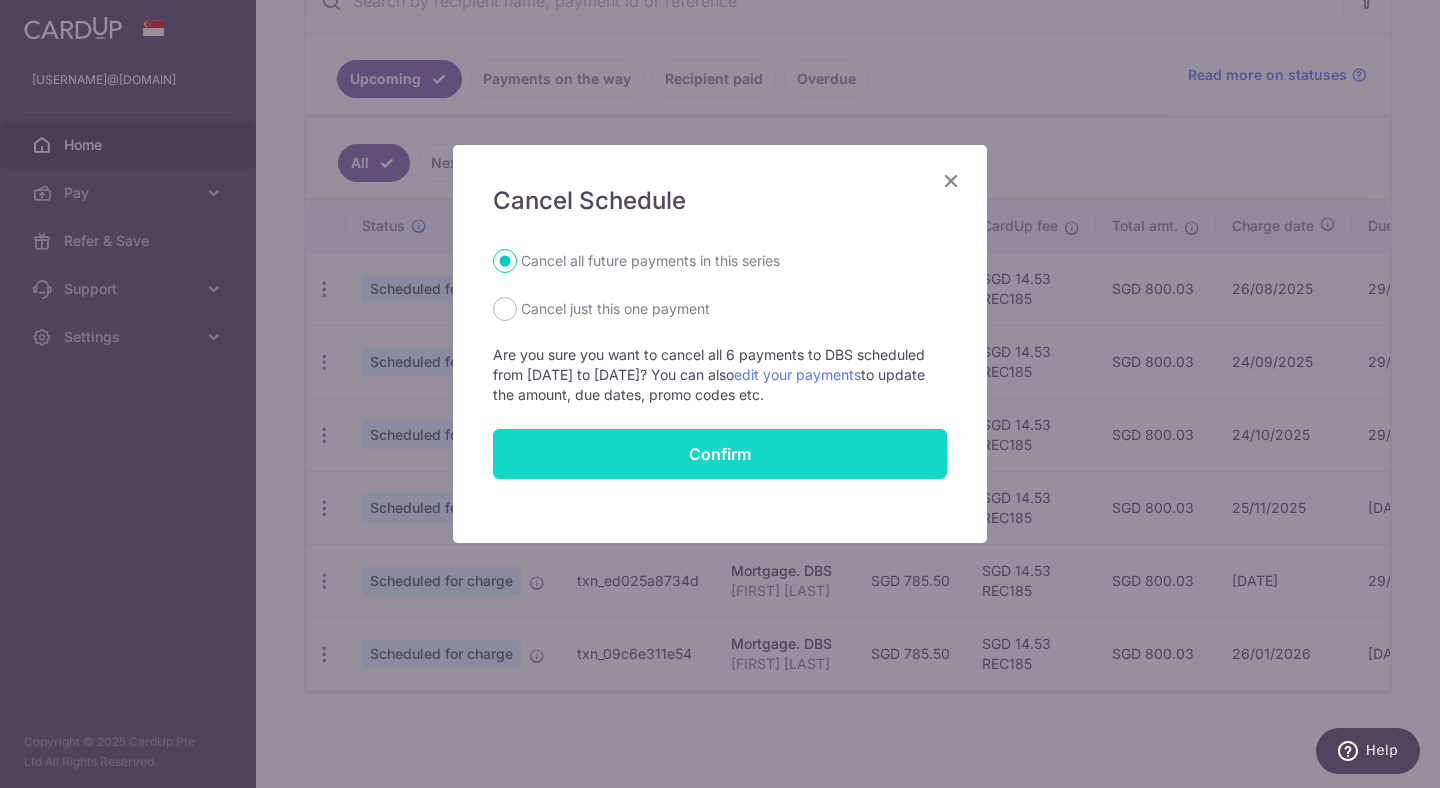 click on "Confirm" at bounding box center (720, 454) 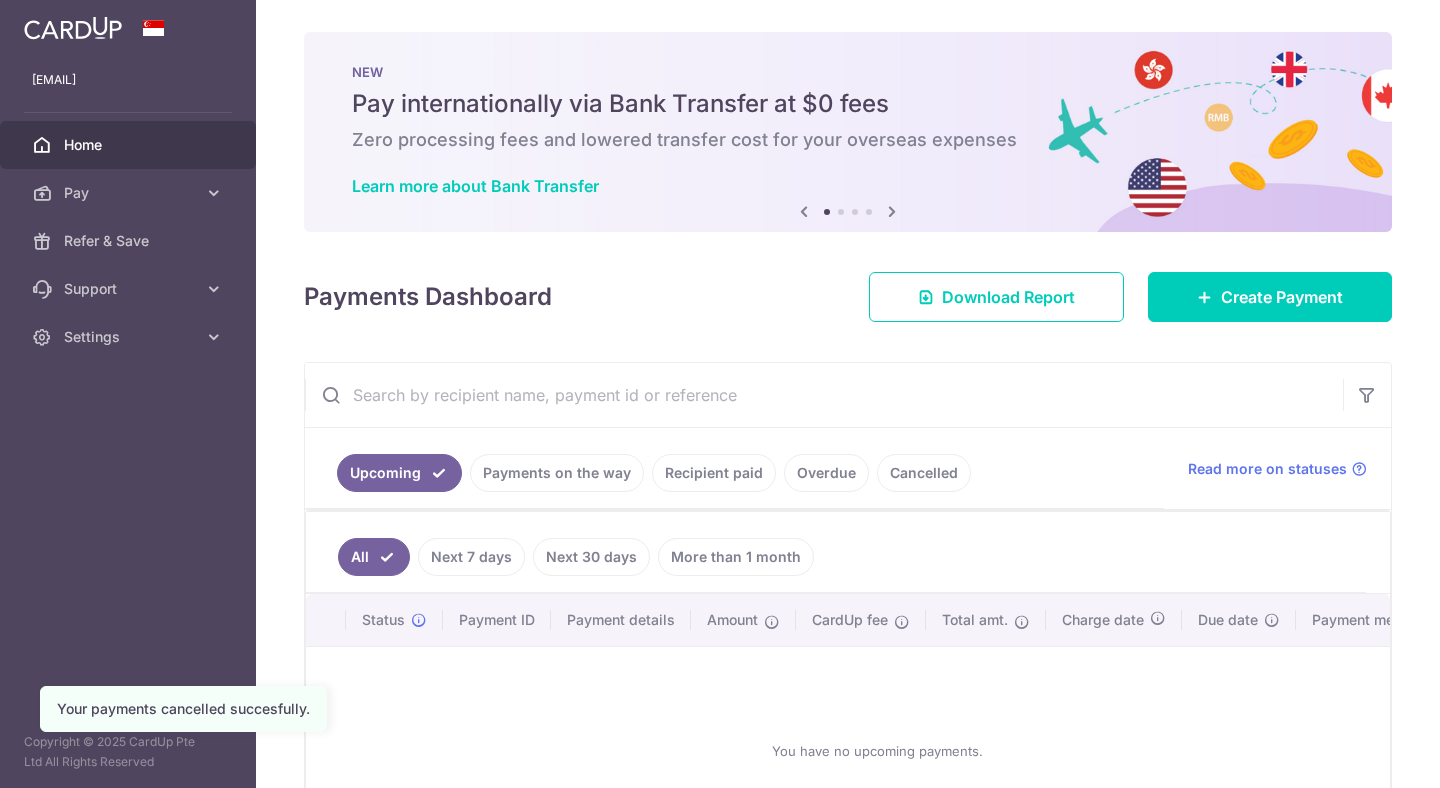 scroll, scrollTop: 0, scrollLeft: 0, axis: both 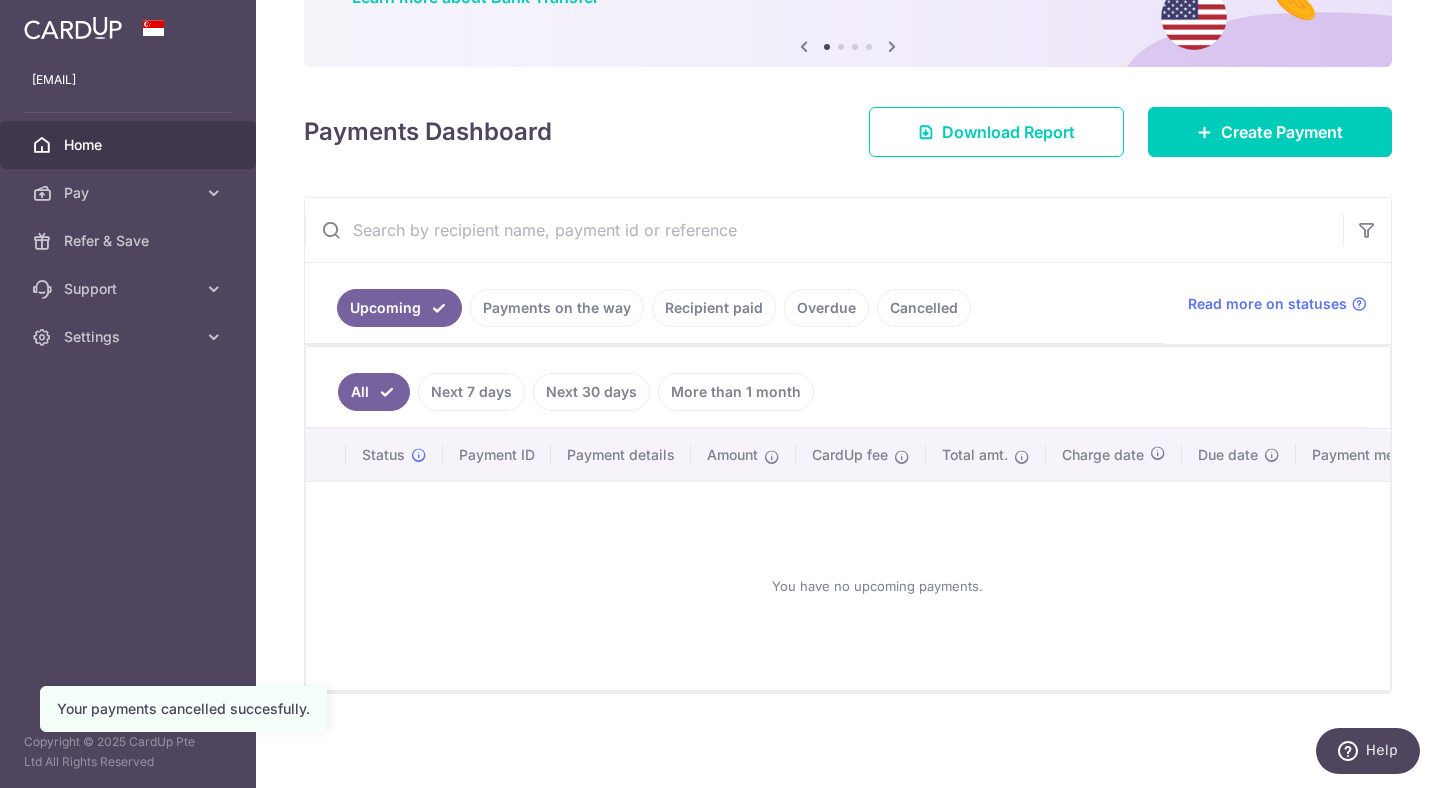 click on "Next 7 days" at bounding box center (471, 392) 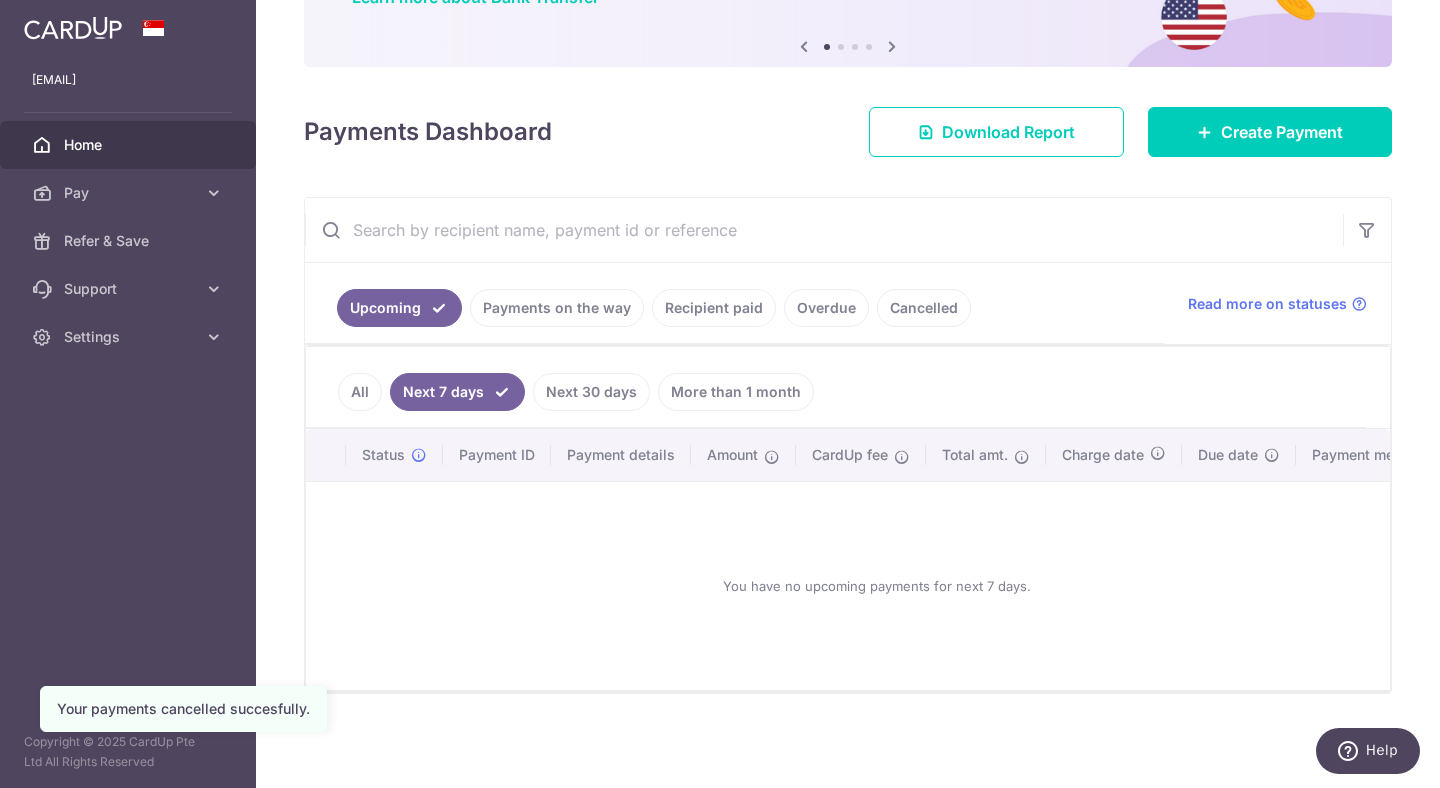click on "Next 30 days" at bounding box center (591, 392) 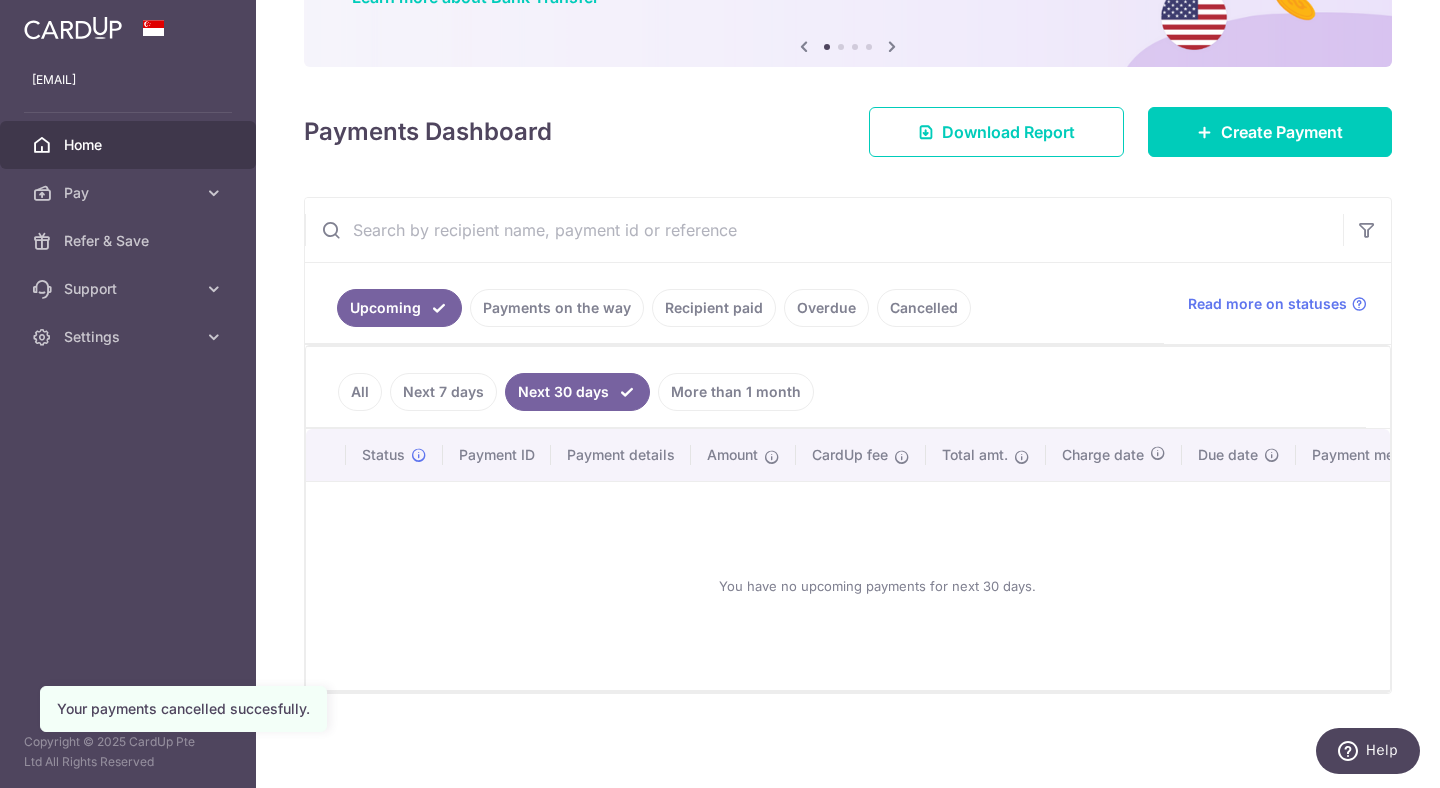 click on "More than 1 month" at bounding box center (736, 392) 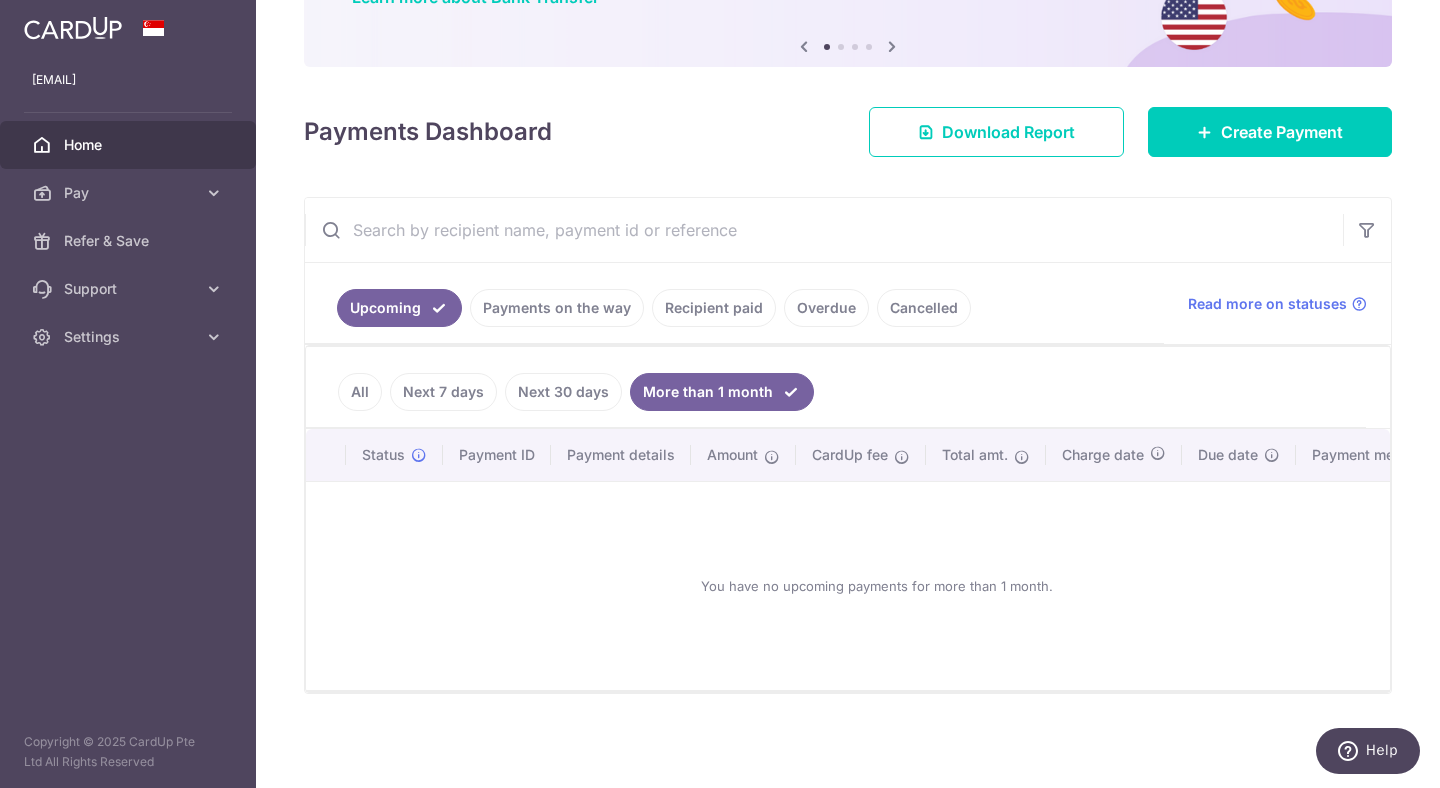 click on "Payments on the way" at bounding box center [557, 308] 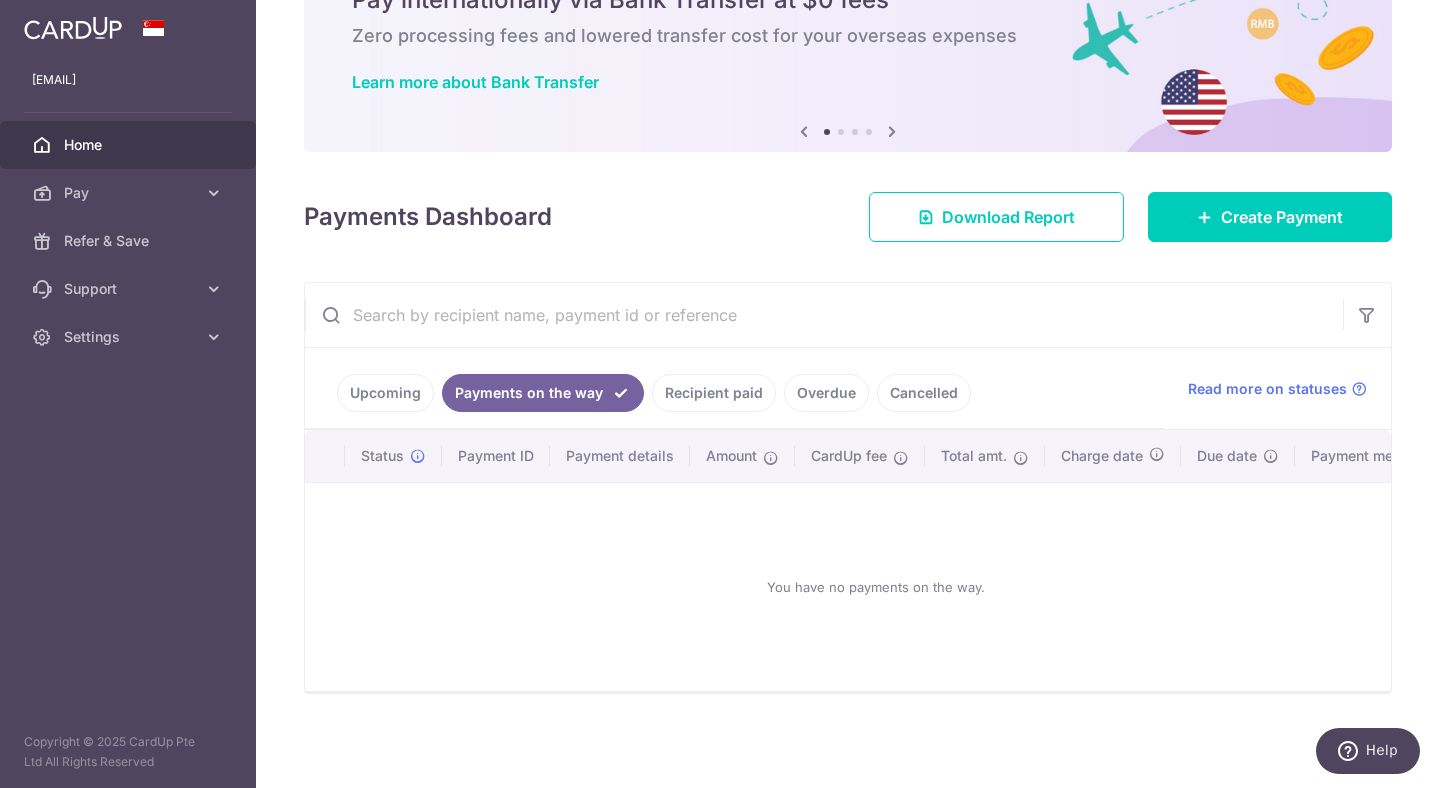 click on "Recipient paid" at bounding box center [714, 393] 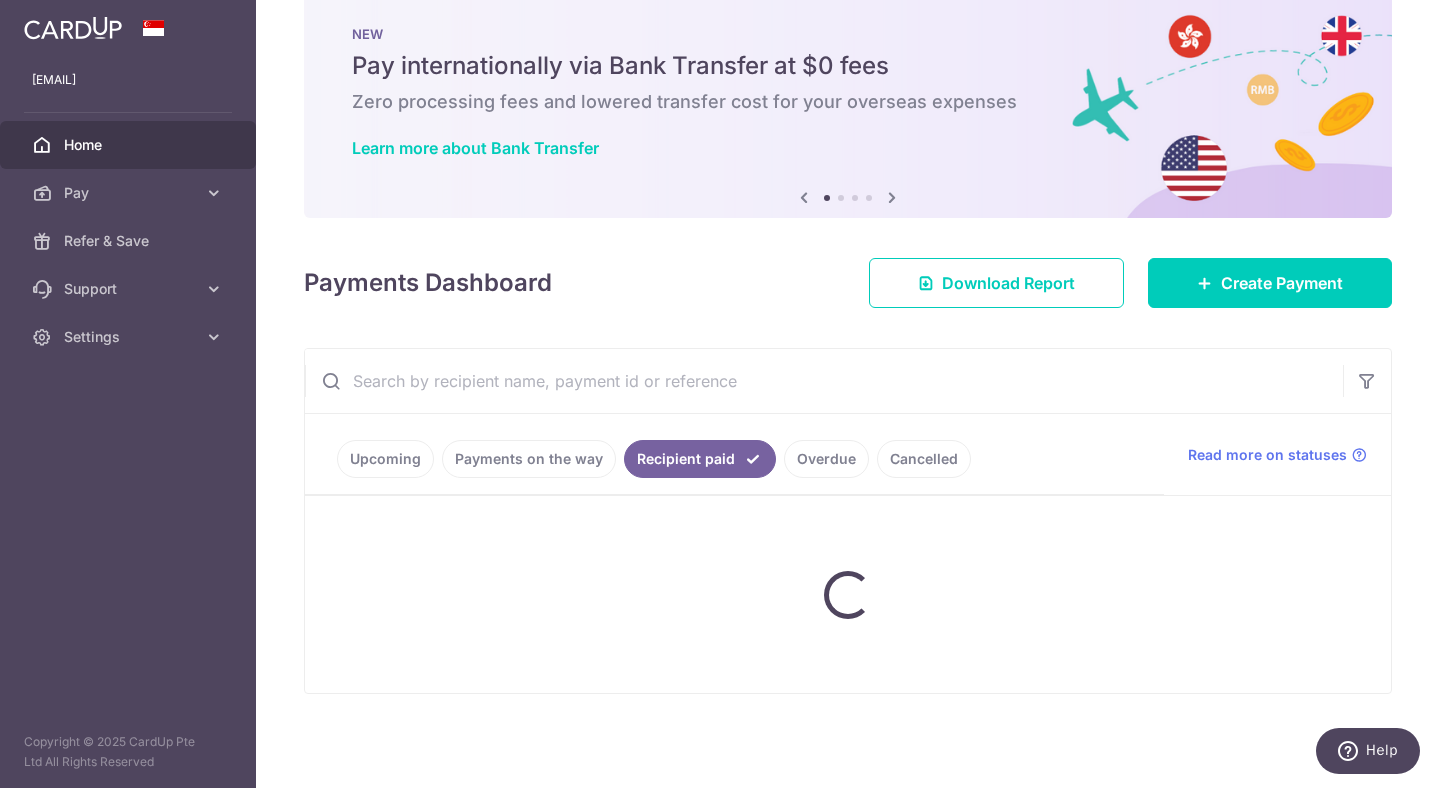 scroll, scrollTop: 189, scrollLeft: 0, axis: vertical 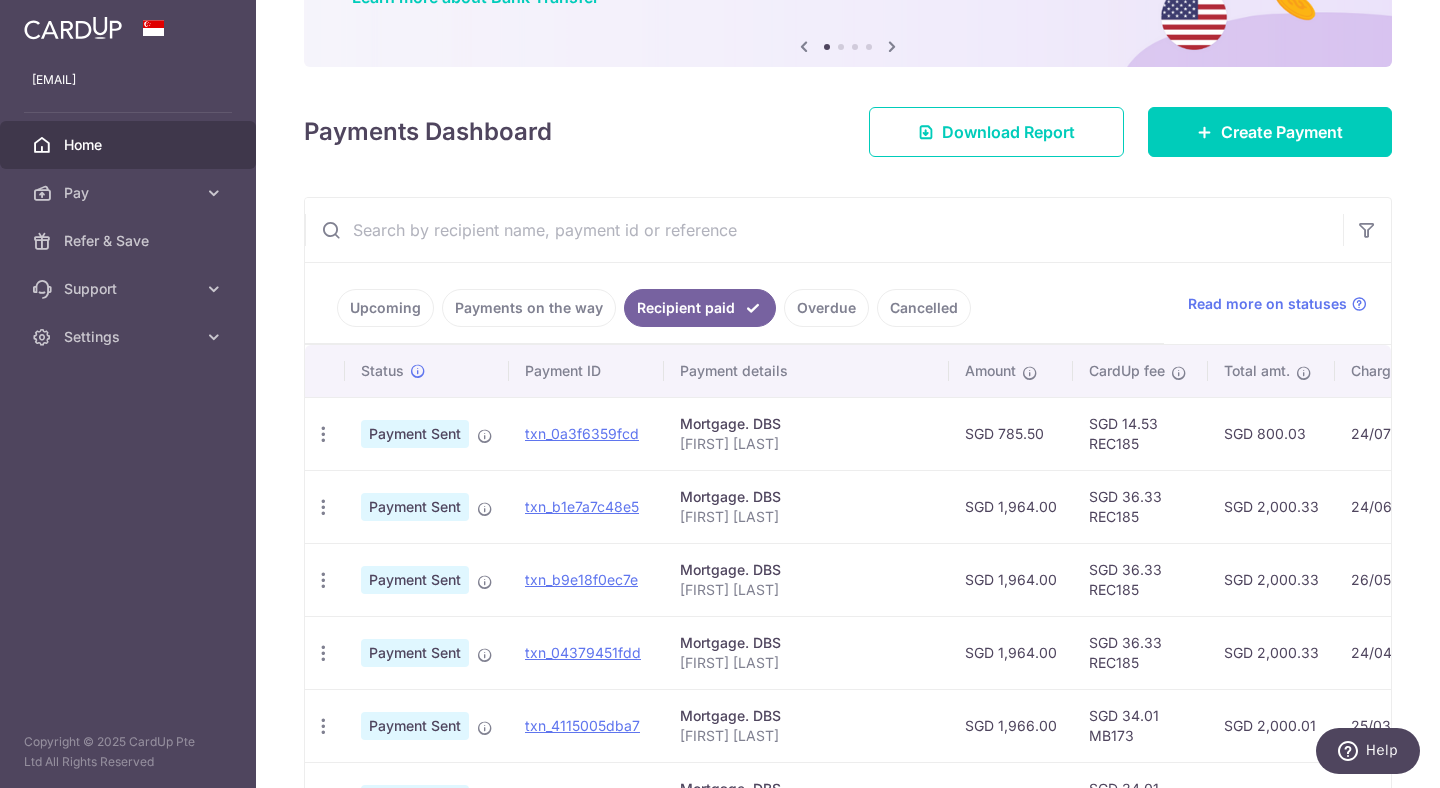 click on "Overdue" at bounding box center [826, 308] 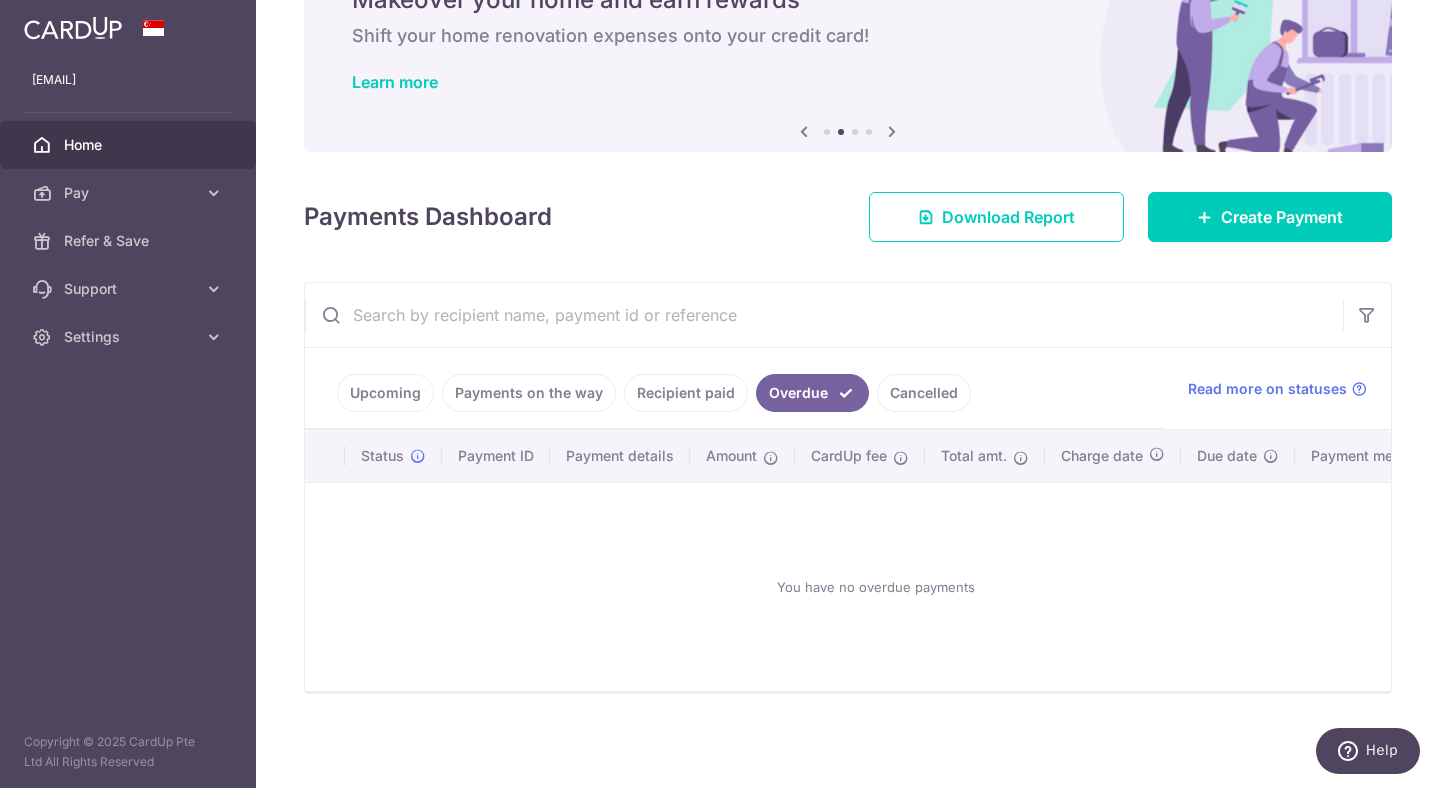 click on "Cancelled" at bounding box center (924, 393) 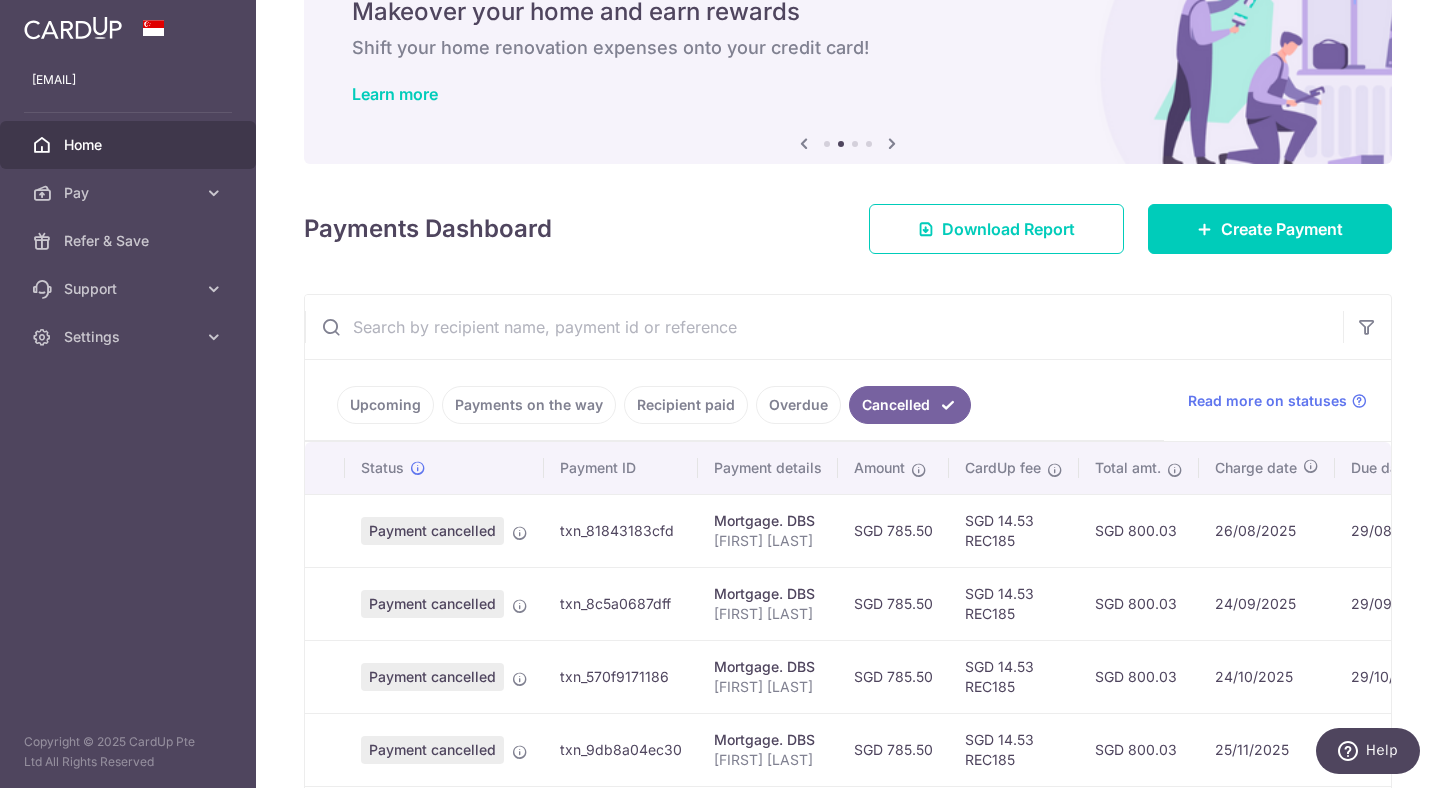 scroll, scrollTop: 0, scrollLeft: 0, axis: both 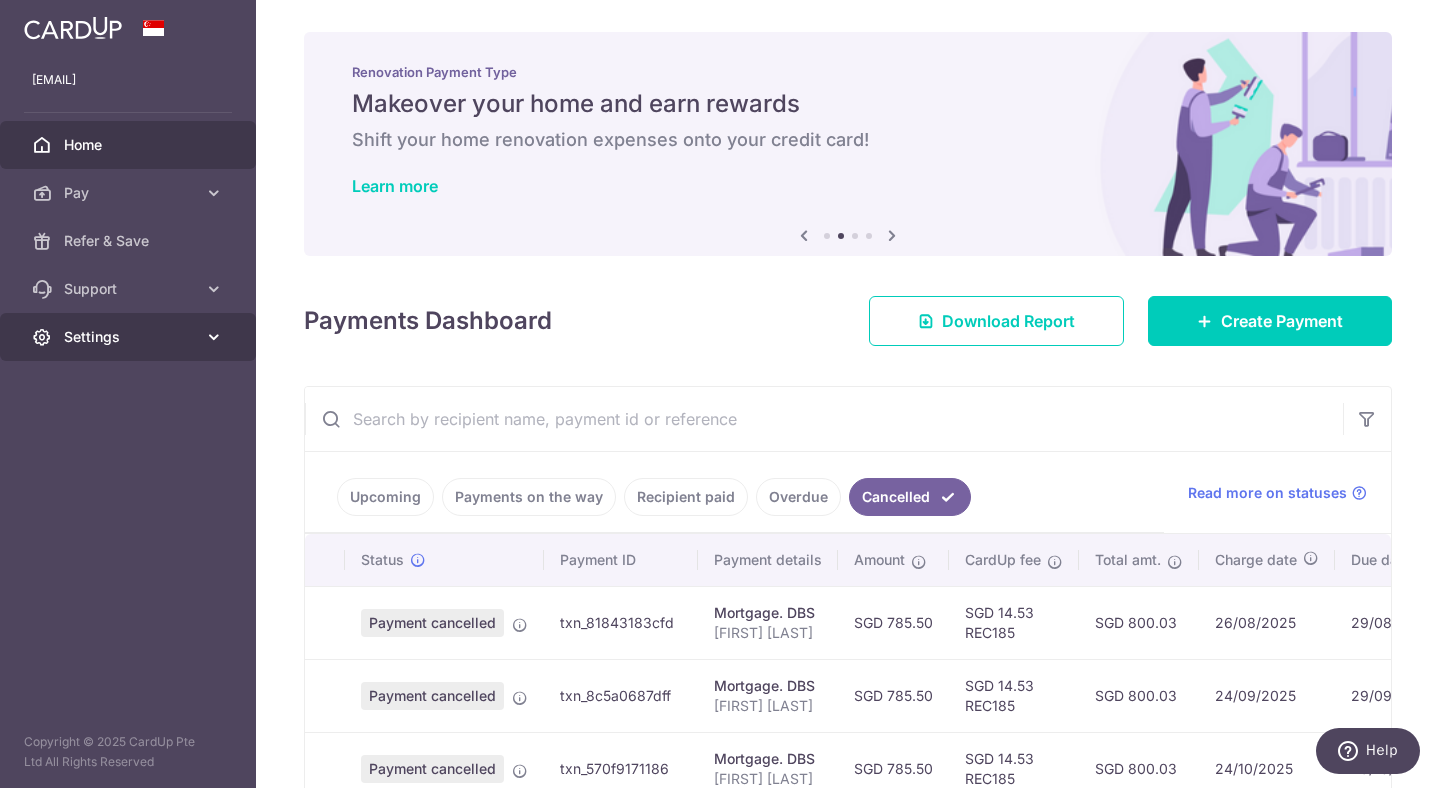 click on "Settings" at bounding box center [130, 337] 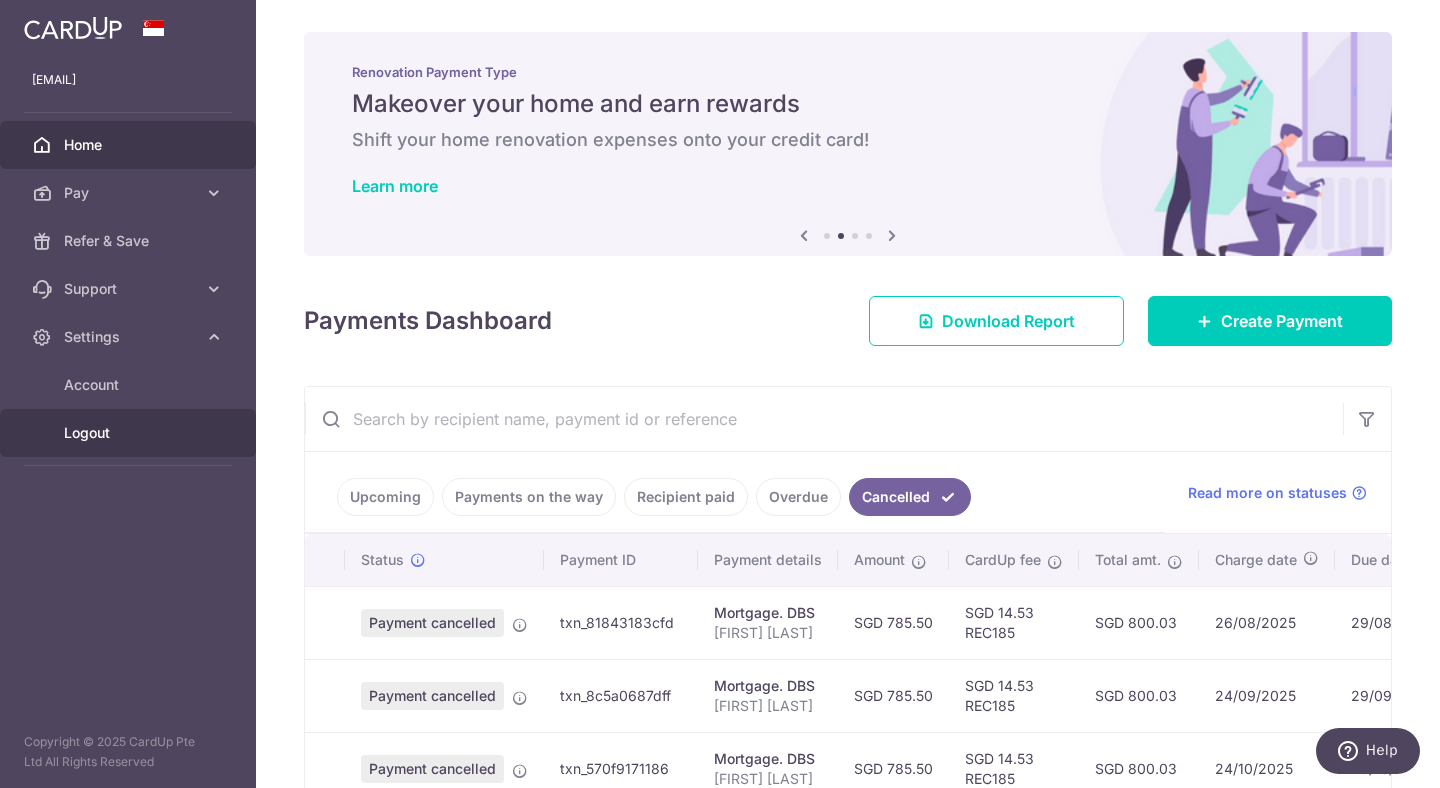 click on "Logout" at bounding box center [130, 433] 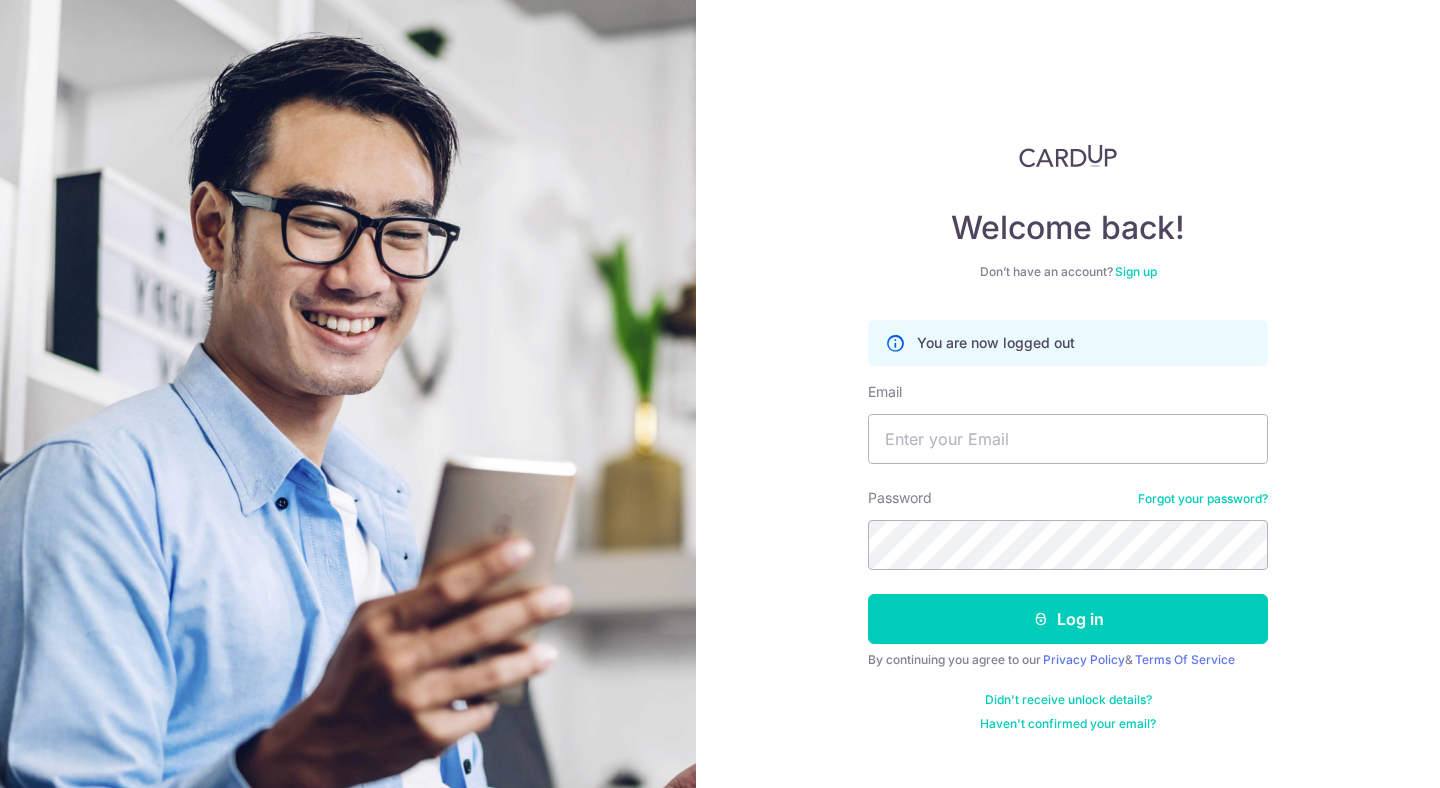 scroll, scrollTop: 0, scrollLeft: 0, axis: both 